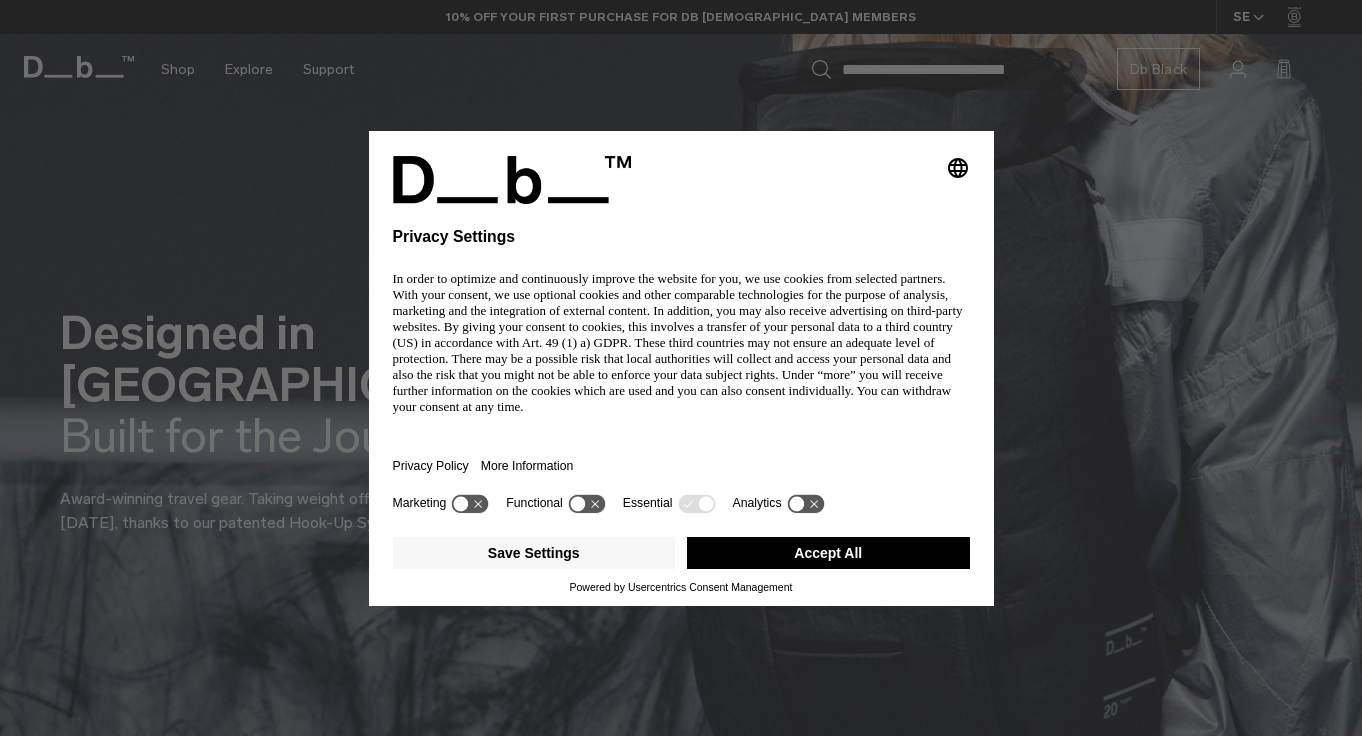scroll, scrollTop: 0, scrollLeft: 0, axis: both 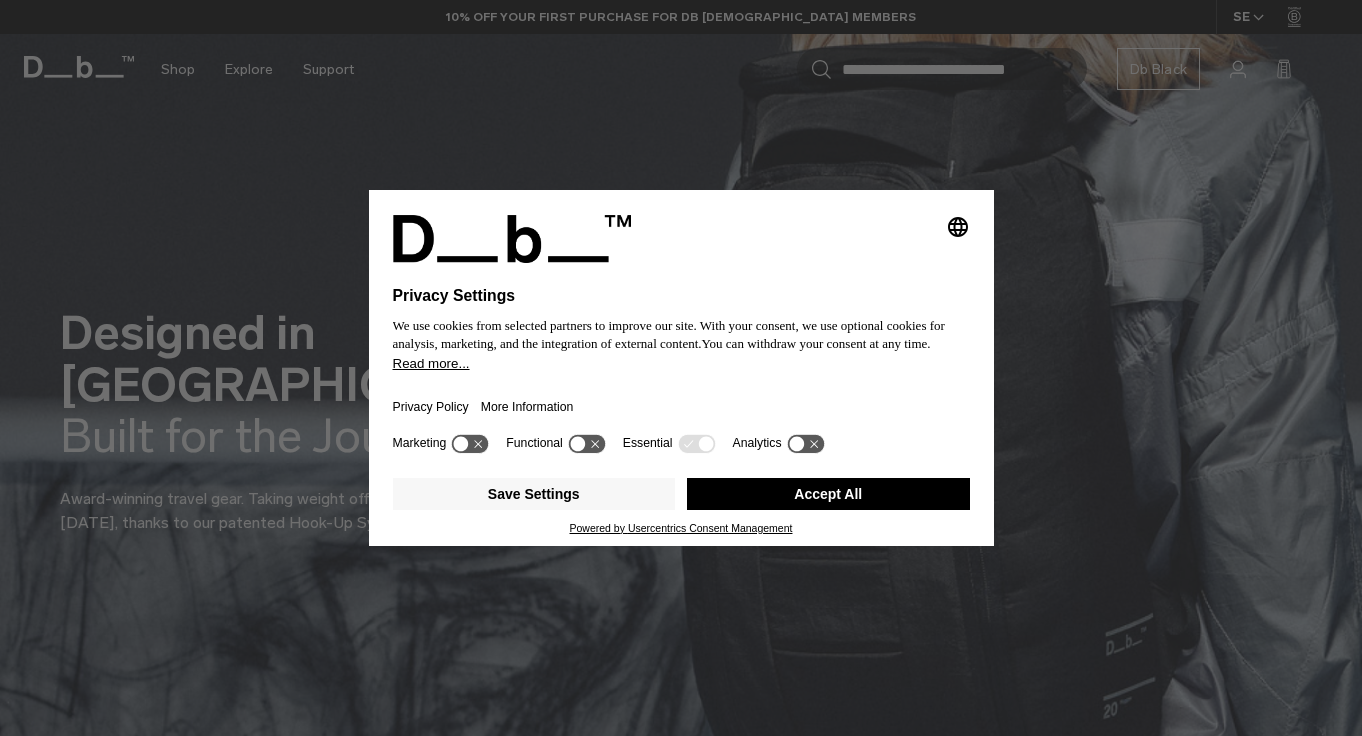 click on "Powered by   Usercentrics Consent Management" at bounding box center [681, 528] 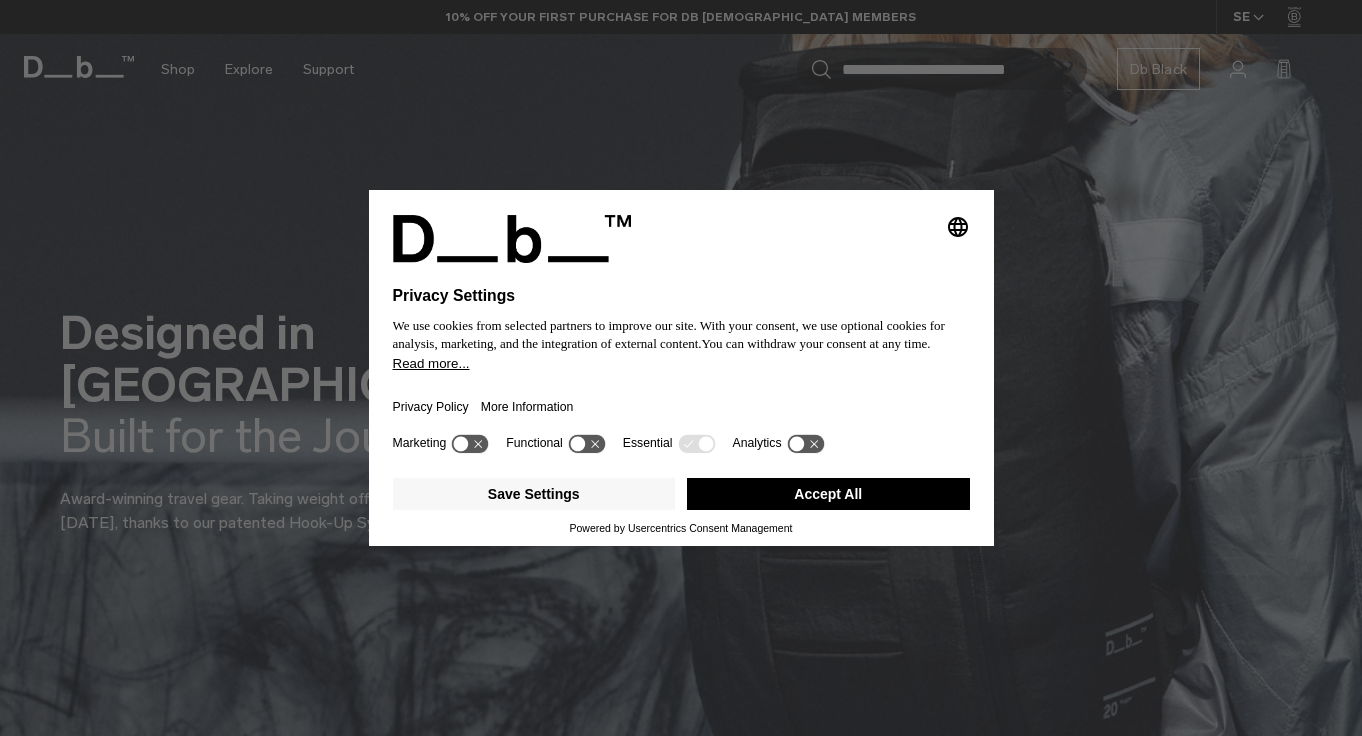 click on "Accept All" at bounding box center (828, 494) 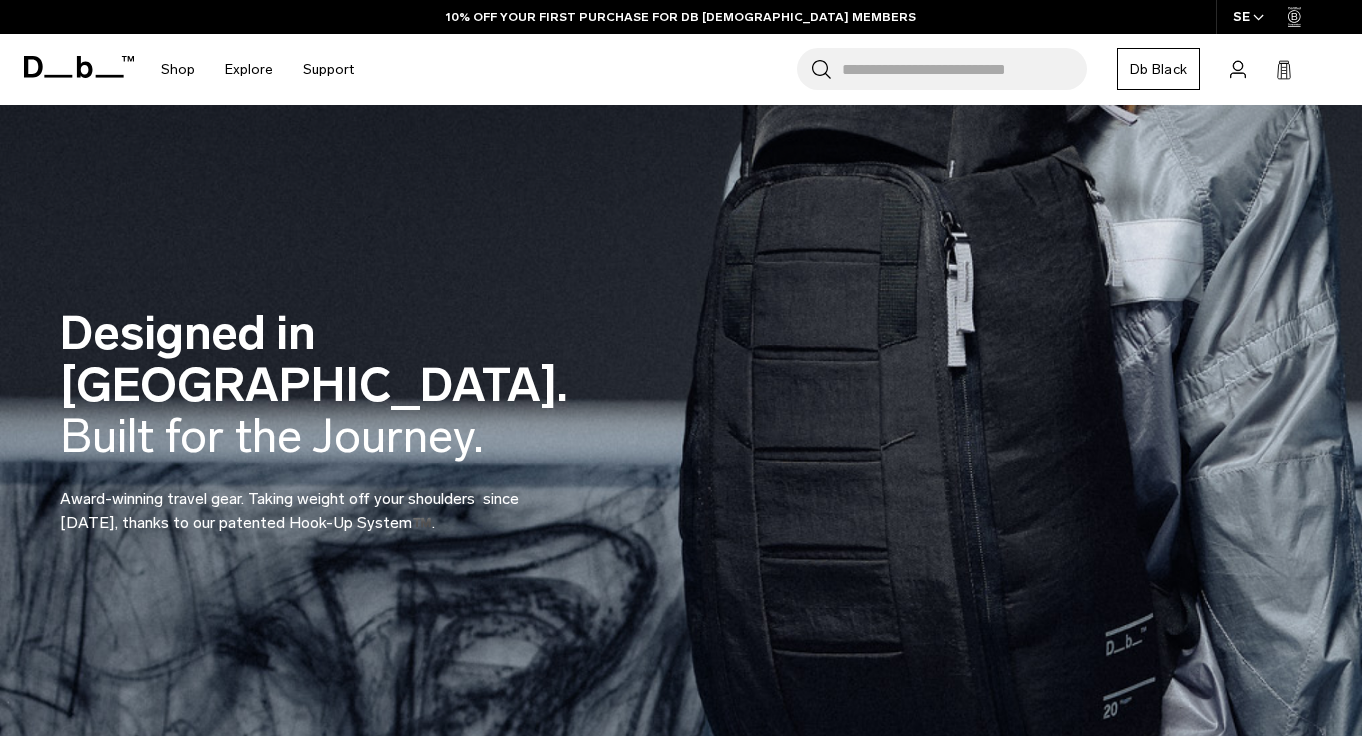 click on "Search for Bags, Luggage..." at bounding box center (964, 69) 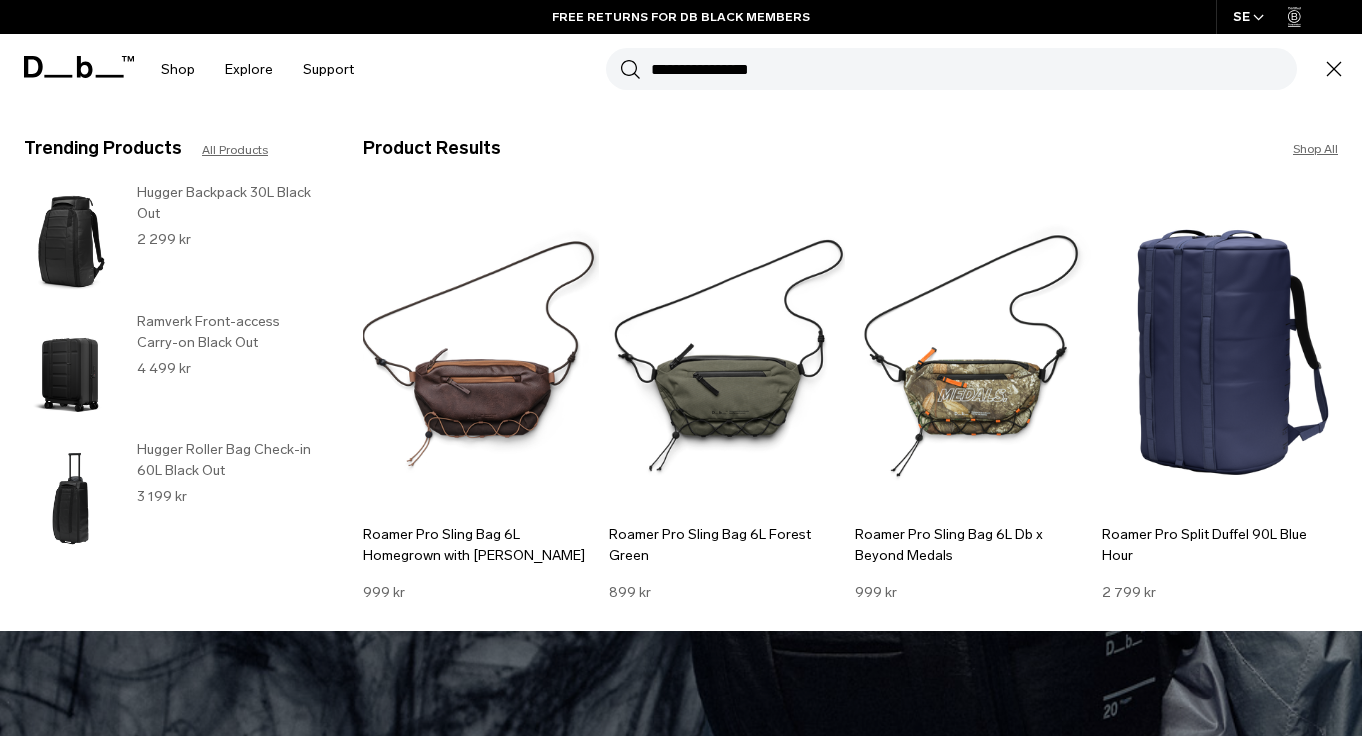type on "**********" 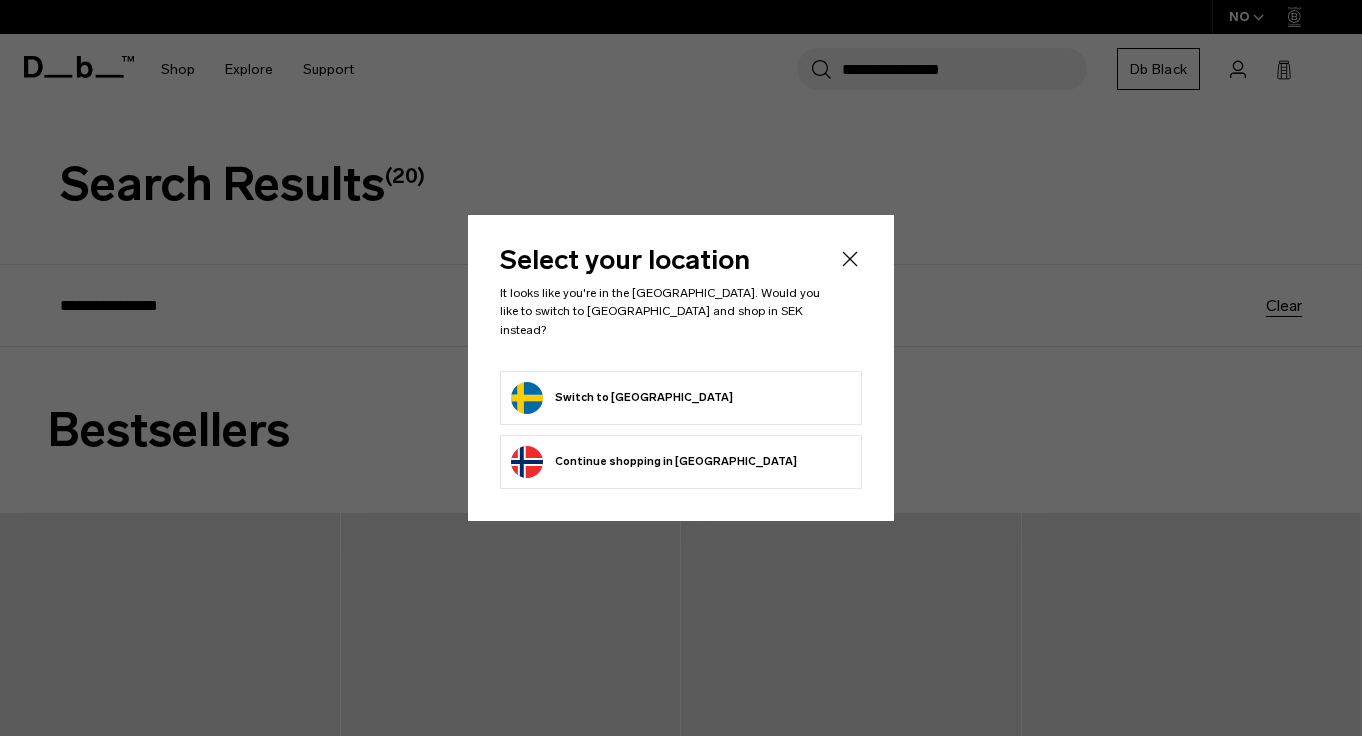 scroll, scrollTop: 0, scrollLeft: 0, axis: both 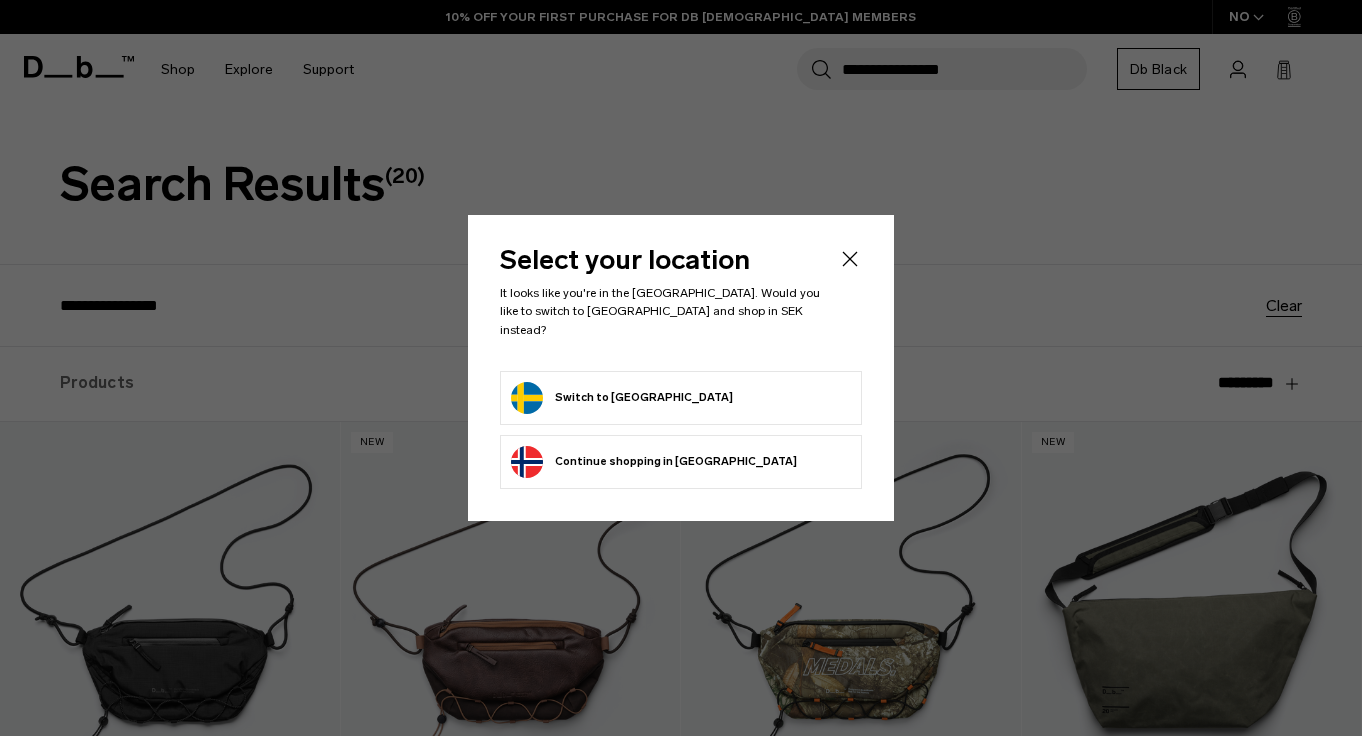 click 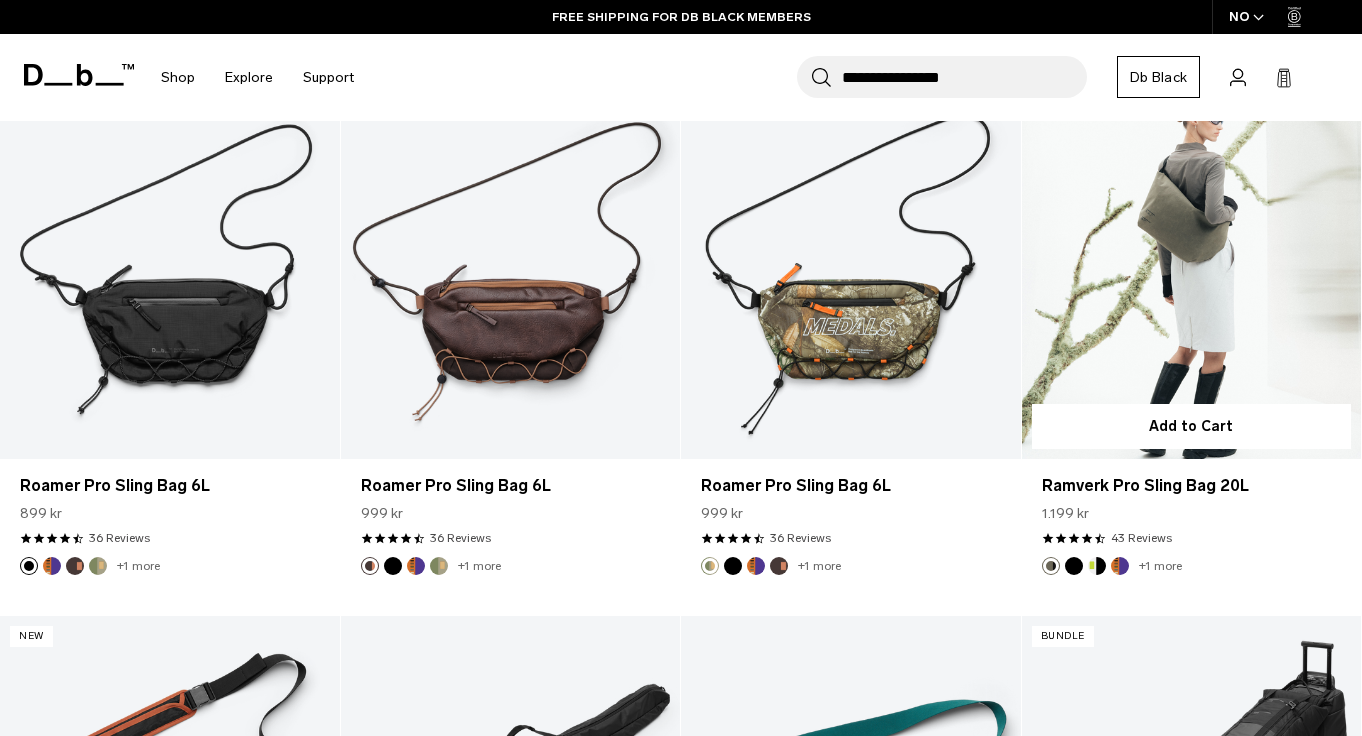 scroll, scrollTop: 339, scrollLeft: 0, axis: vertical 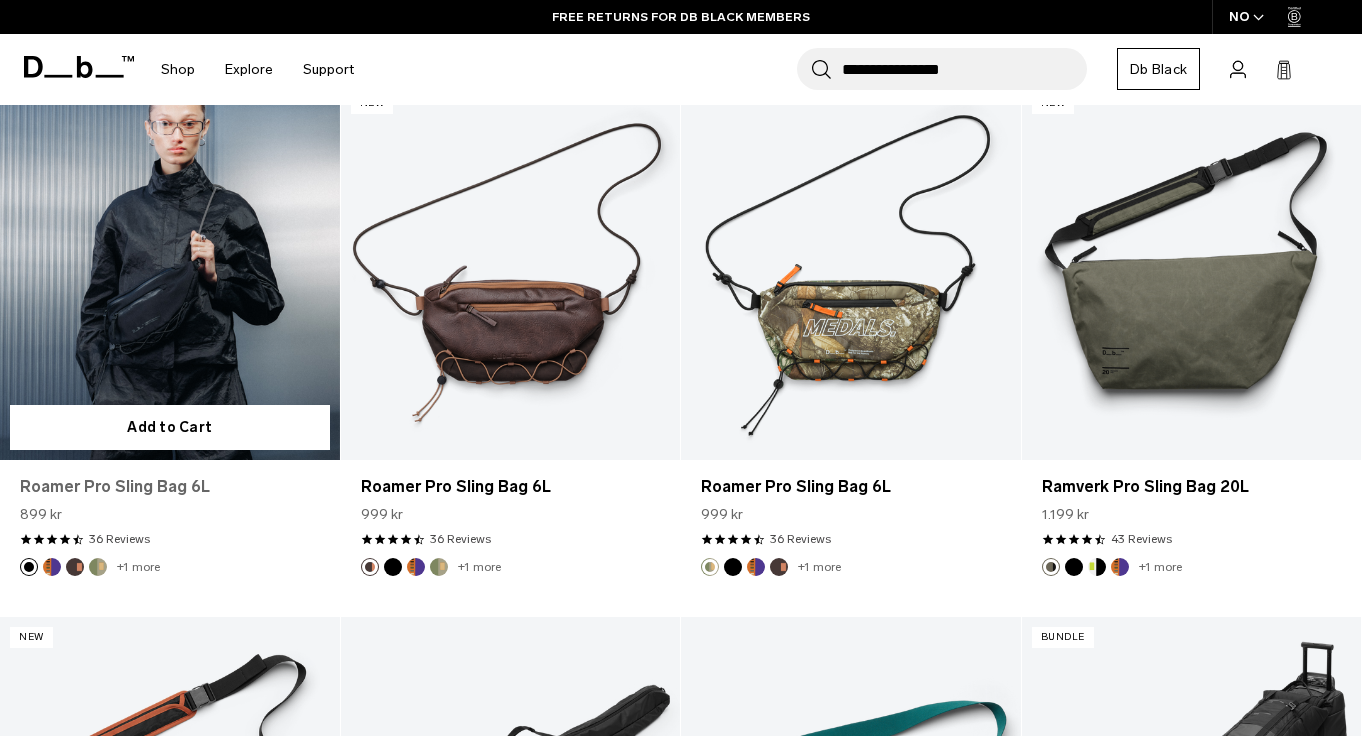 click on "Roamer Pro Sling Bag 6L" at bounding box center (170, 487) 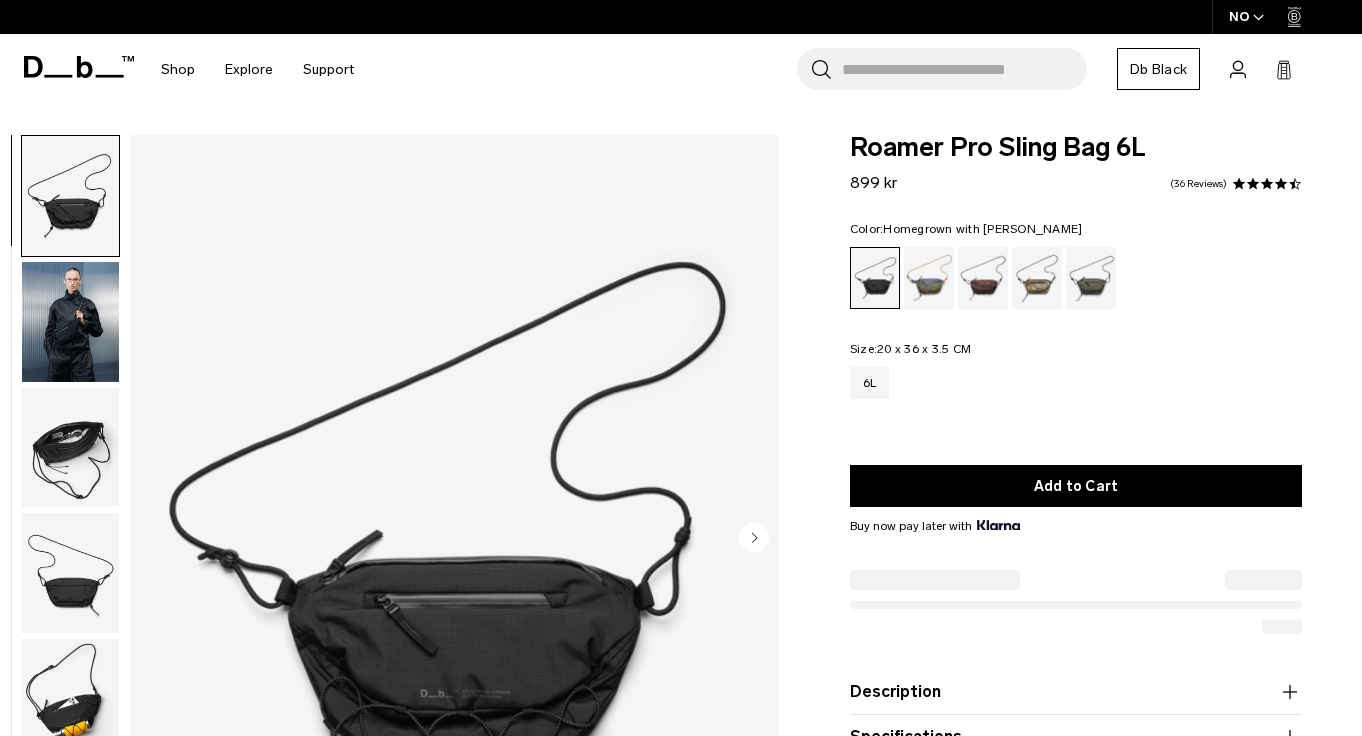 scroll, scrollTop: 0, scrollLeft: 0, axis: both 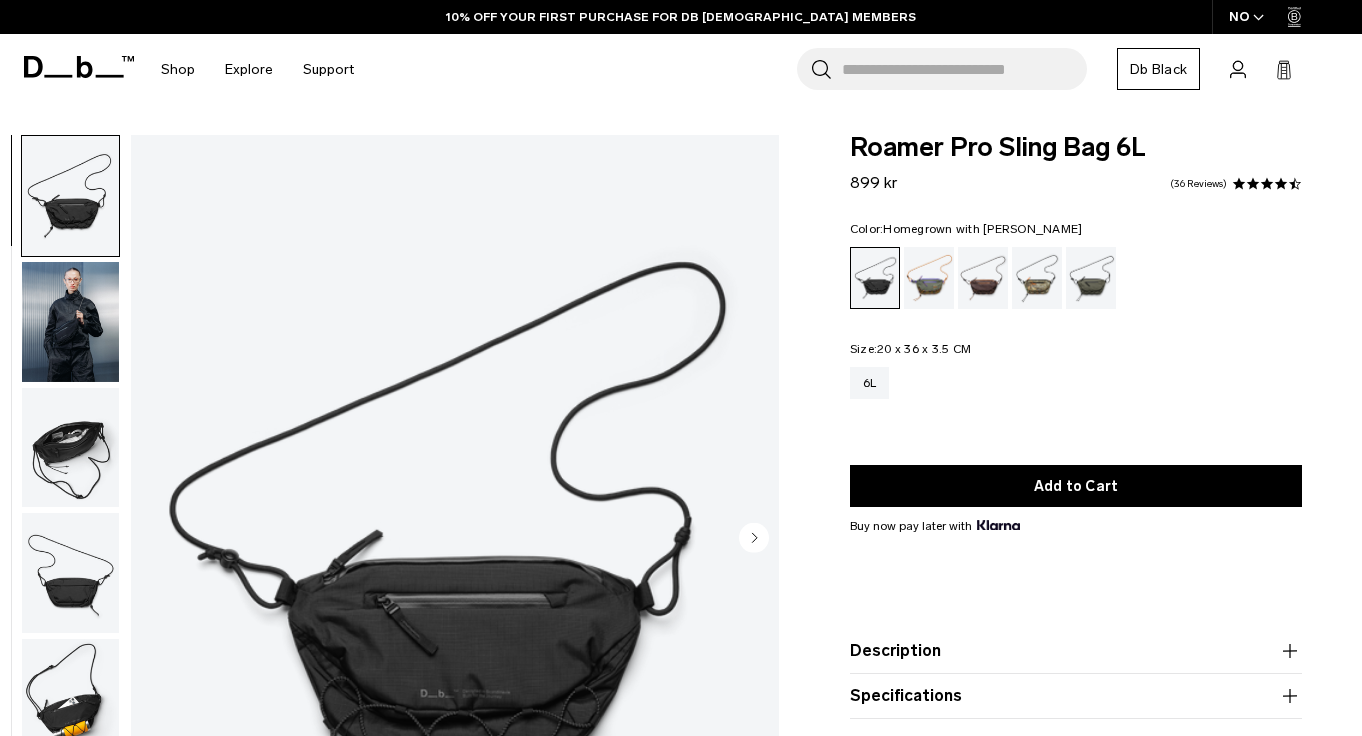 click at bounding box center (983, 278) 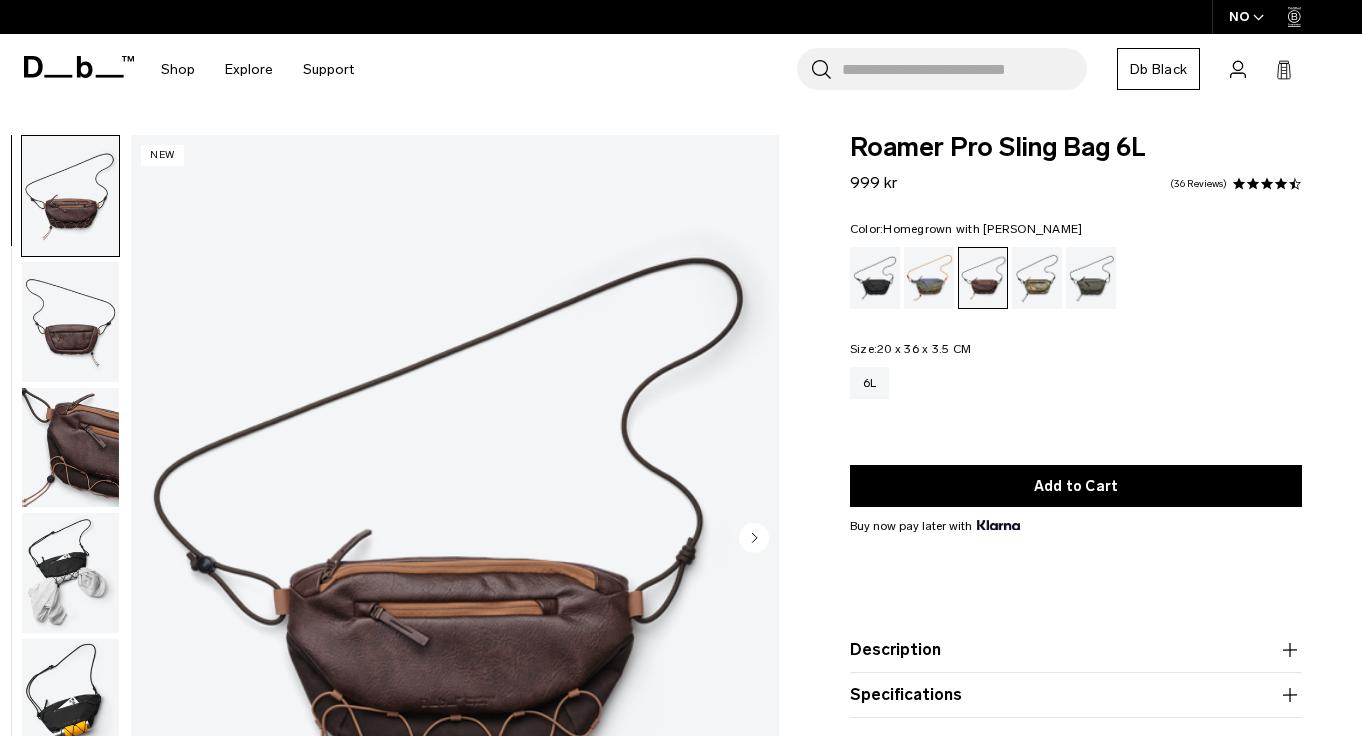 scroll, scrollTop: 0, scrollLeft: 0, axis: both 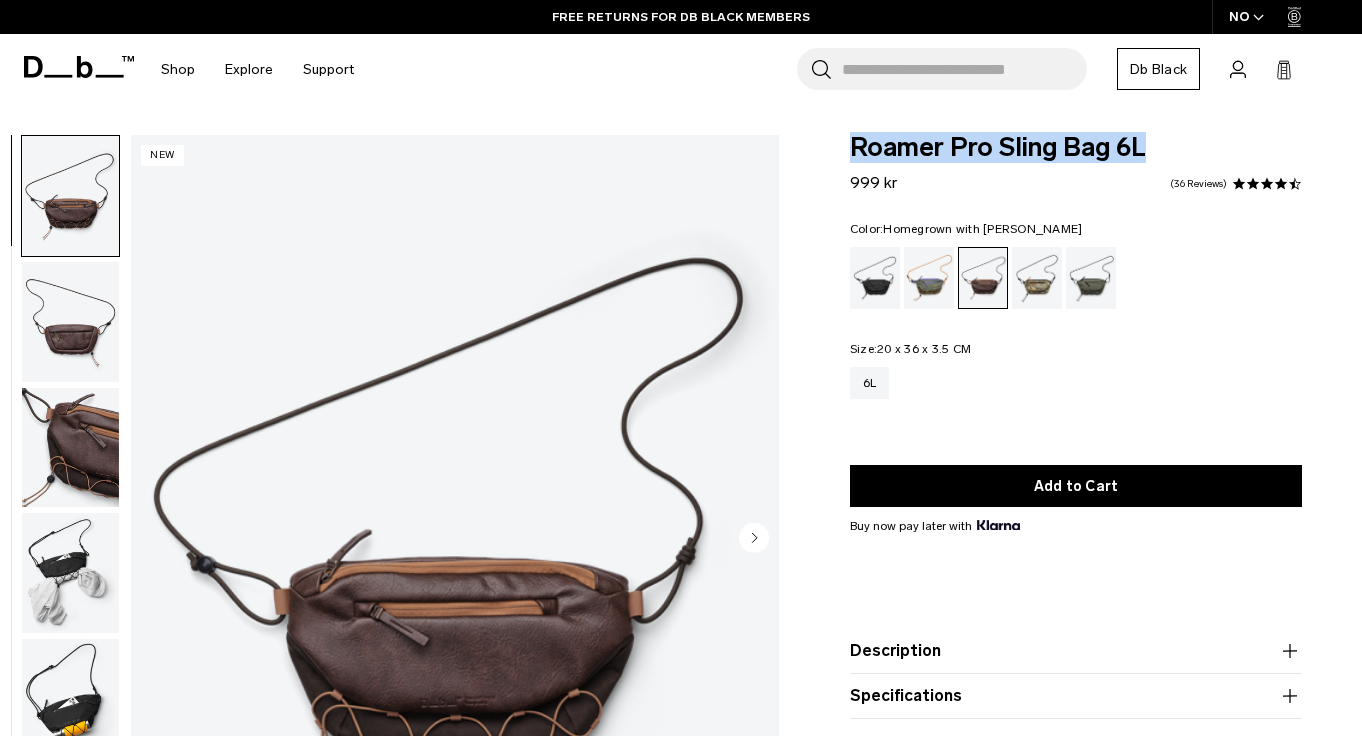 drag, startPoint x: 851, startPoint y: 151, endPoint x: 1168, endPoint y: 144, distance: 317.07727 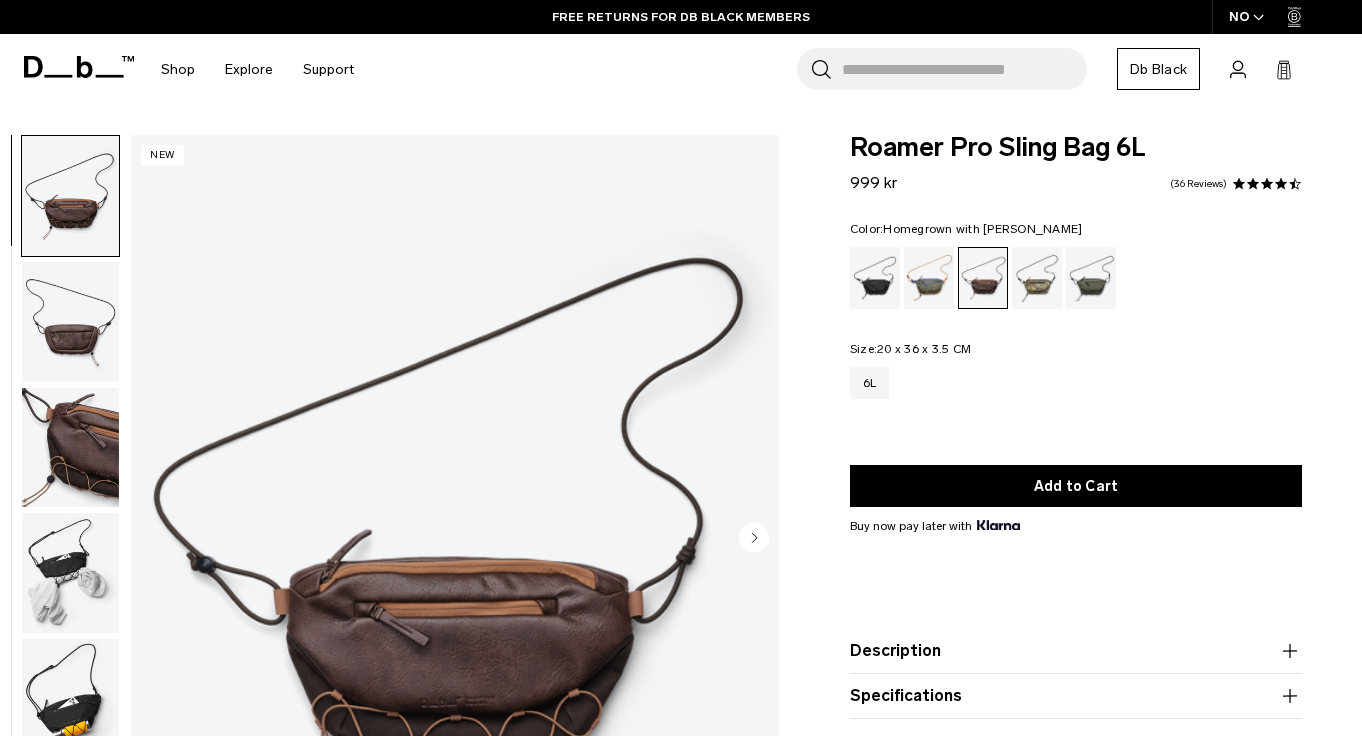 click on "Search for Bags, Luggage..." at bounding box center (964, 69) 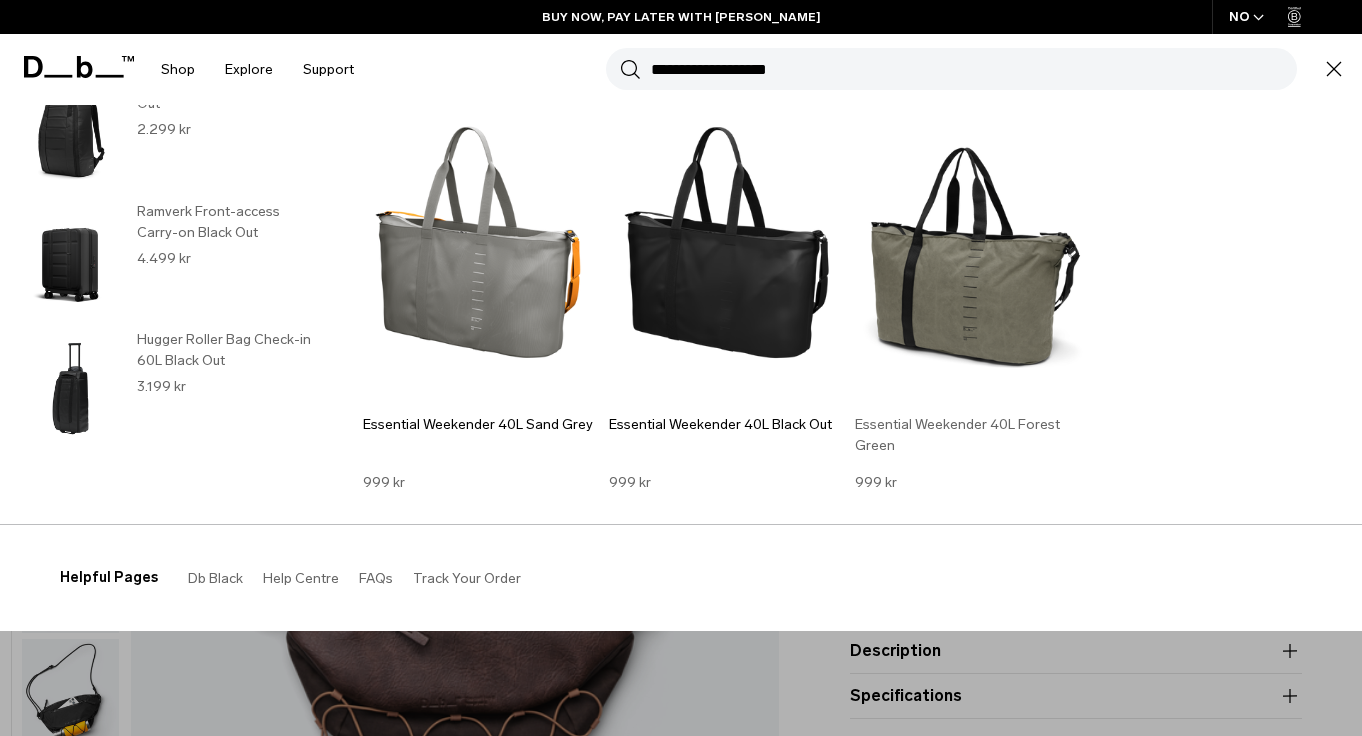scroll, scrollTop: 110, scrollLeft: 0, axis: vertical 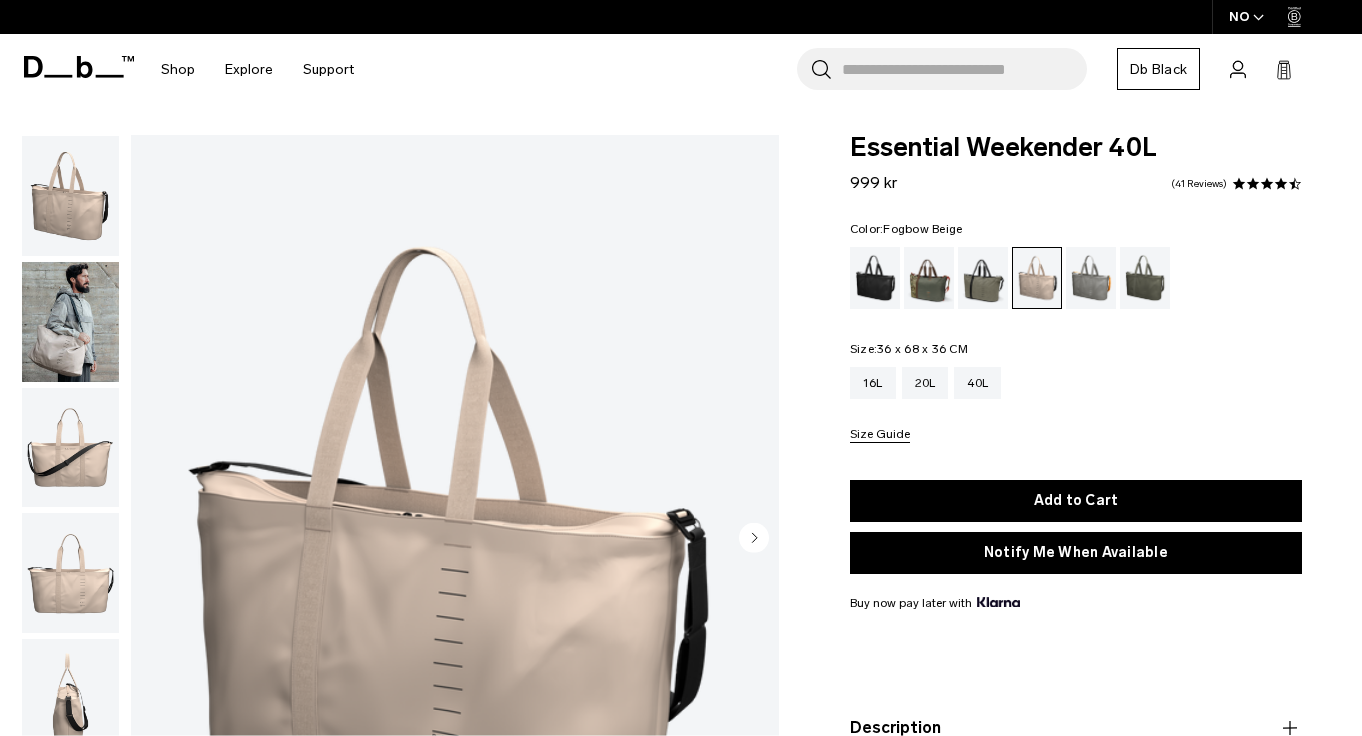 click on "Essential Weekender 40L
999 kr
4.3 star rating      41 Reviews
Color:
Fogbow Beige
Out of stock
Size:
36 x 68 x 36 CM
Out of stock
16L
20L
40L" at bounding box center (1076, 520) 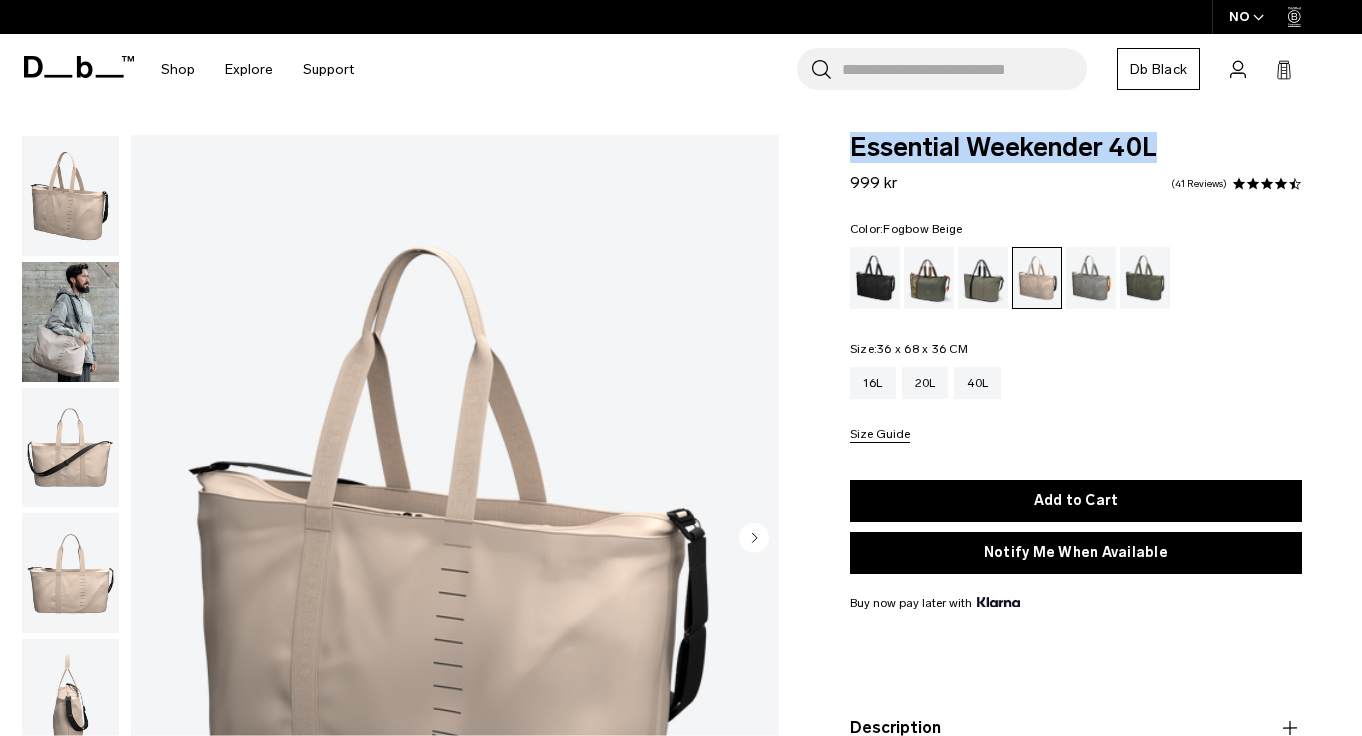 drag, startPoint x: 849, startPoint y: 144, endPoint x: 1171, endPoint y: 150, distance: 322.0559 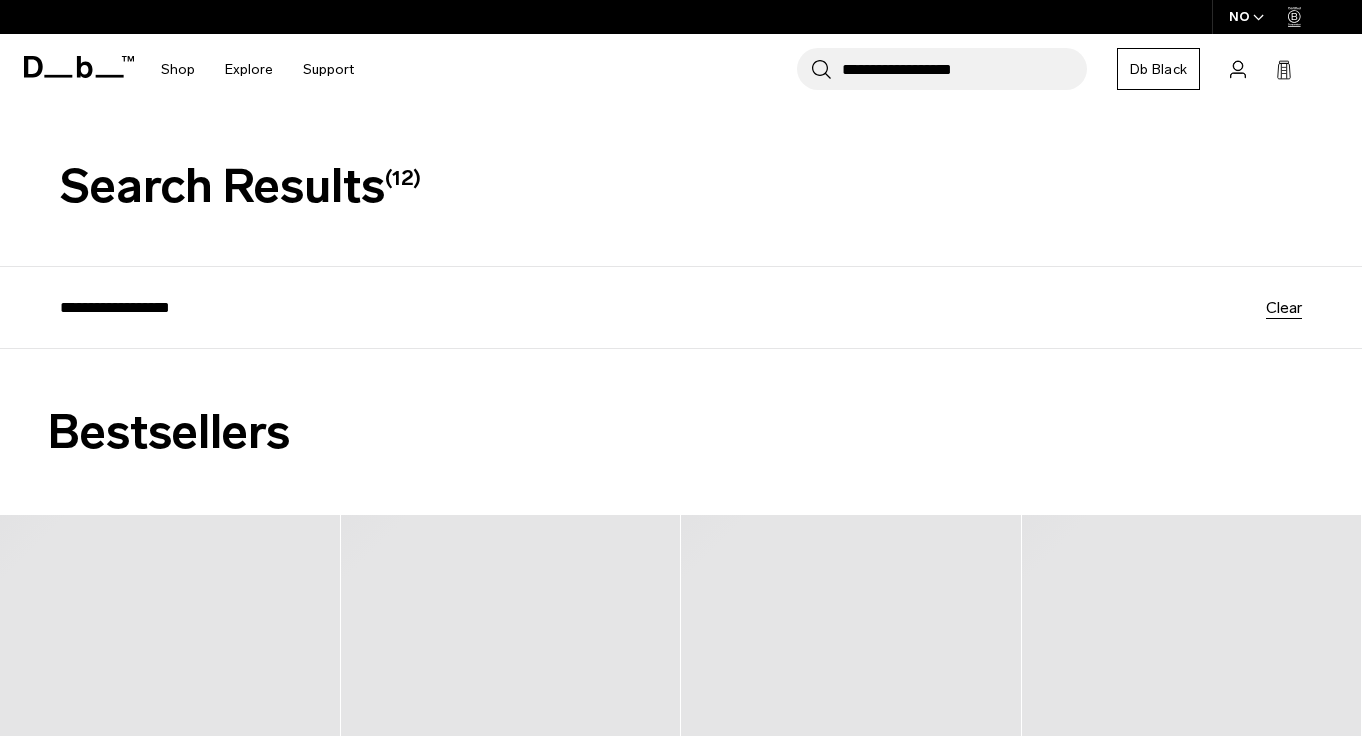 scroll, scrollTop: 0, scrollLeft: 0, axis: both 